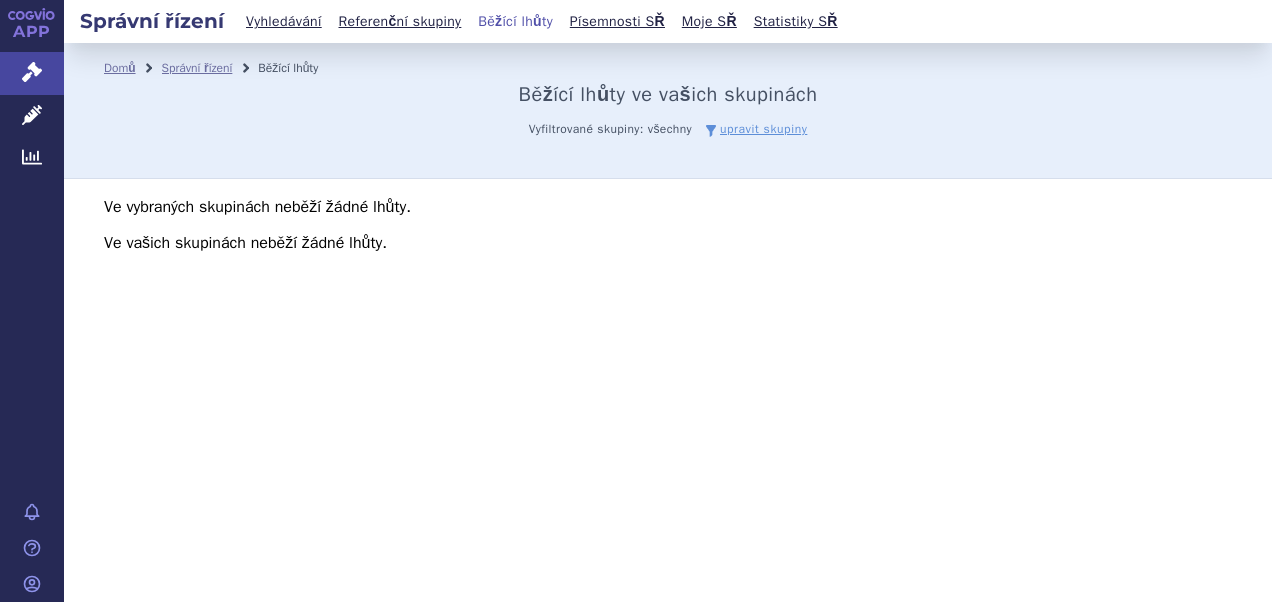 scroll, scrollTop: 0, scrollLeft: 0, axis: both 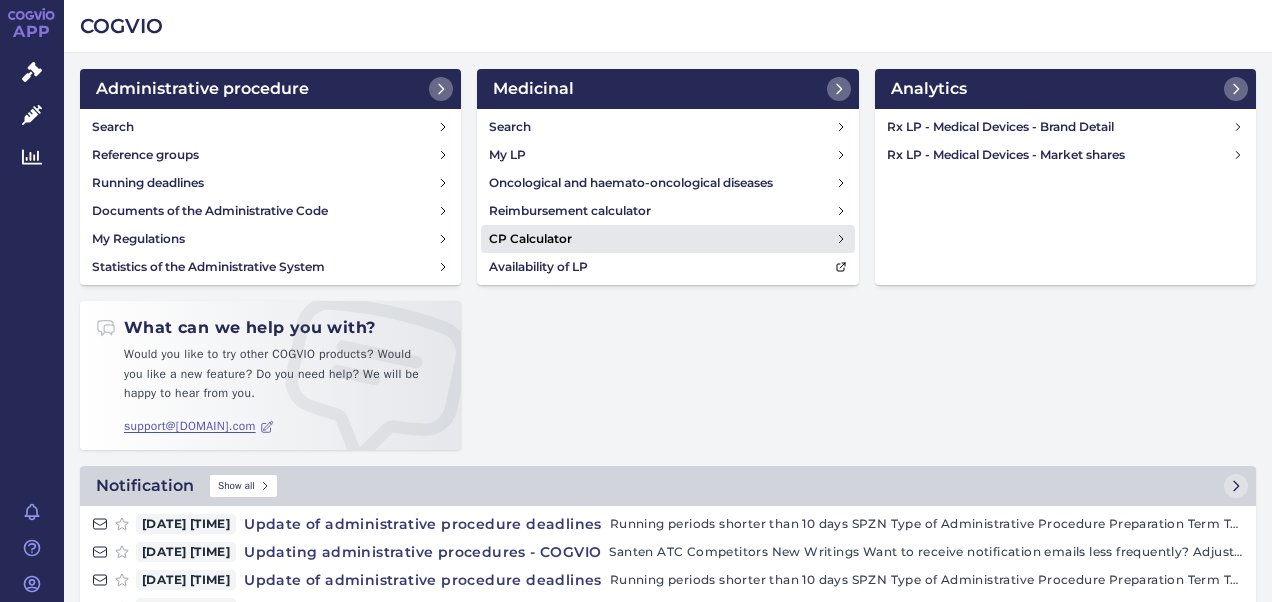 click on "CP Calculator" at bounding box center (530, 239) 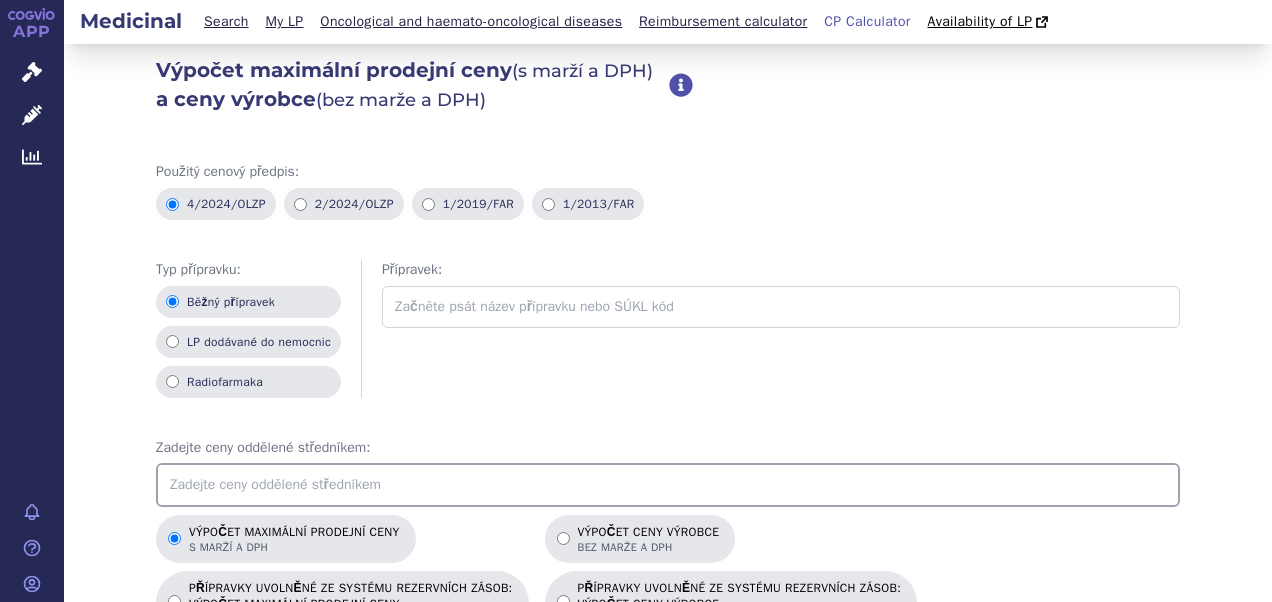 scroll, scrollTop: 0, scrollLeft: 0, axis: both 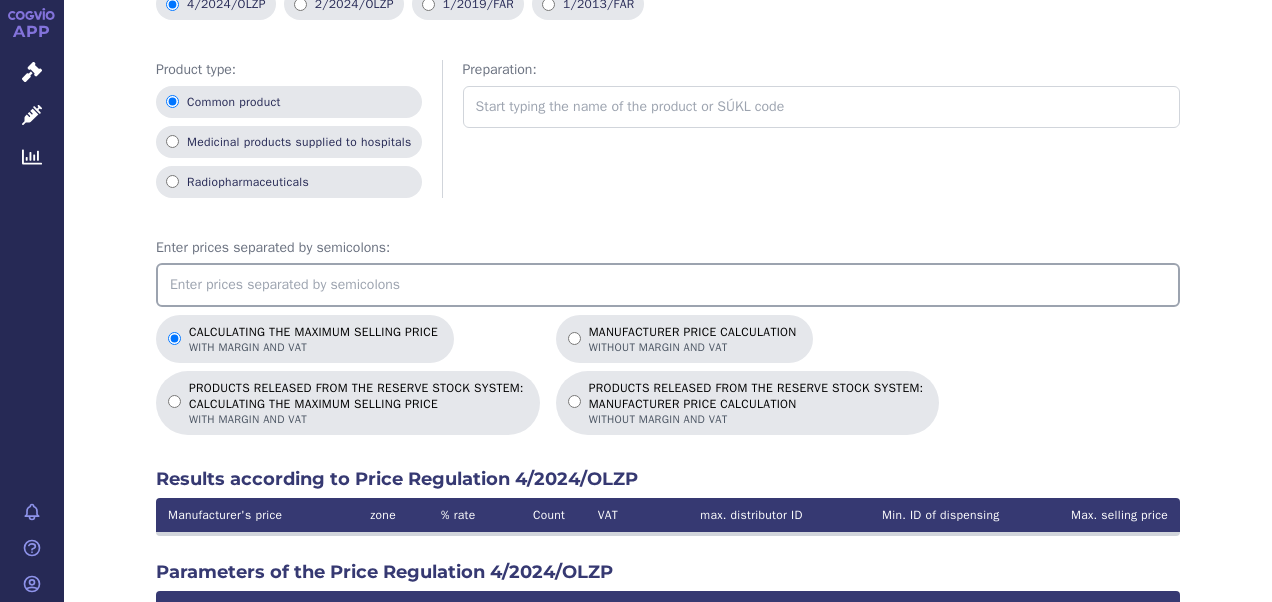 click at bounding box center (668, 285) 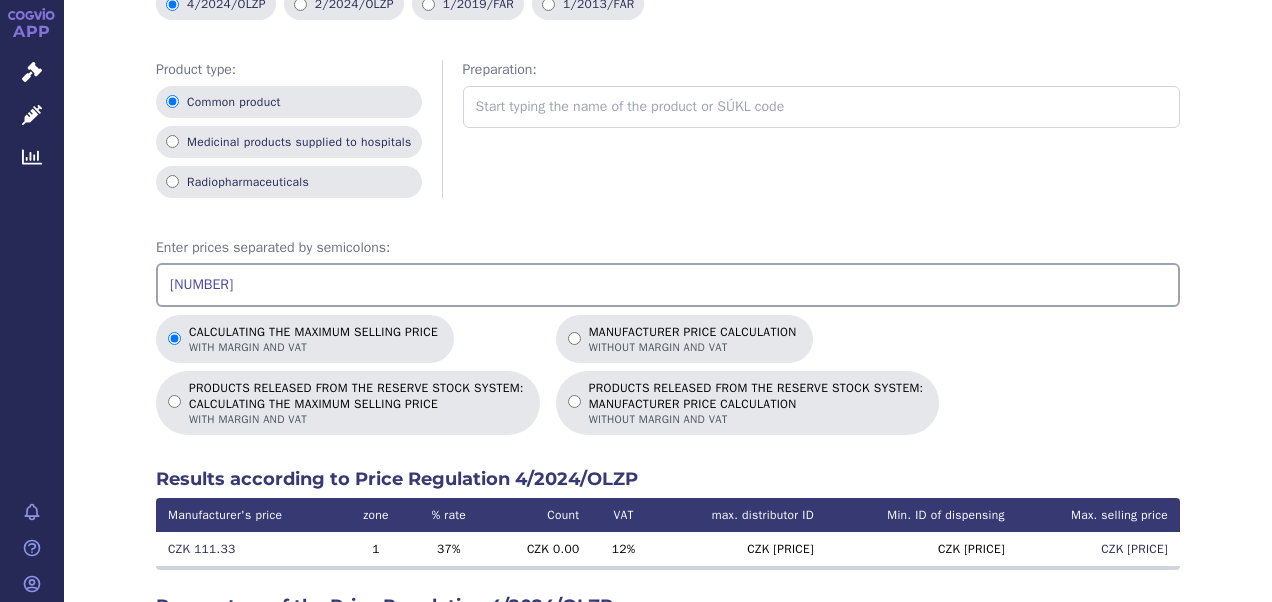 click on "Calculation of the maximum selling price  (with margin and VAT)   and the manufacturer's price  (excluding margin and VAT) Regulation 4/2024/OLZP brings only one novelty for the calculation of the price, namely the consideration of medicinal products released from the so-called reserve stock system, for which there is the possibility of a special mark-up for distribution of up to 4%.  In the case of regulations 4/2024/OLZP and 2/2024/OLZP, the following exceptions apply to medicinal products supplied to hospitals for centre treatment ("medicinal products supplied to hospitals") and to radiopharmaceuticals ("Radiopharmaceuticals"): The shares in the mark-up referred to in paragraph 6 shall not apply to medicinal products and foods for special medical purposes with the specified symbols for reporting reimbursement "C1", "C2", "C3", "D", "S" 34 and in the case of medicinal products referred to in § 77 Art. 1 lit. c) points 3 and 4 of the Act on Pharmaceuticals. Price regulation used: 4/2024/OLZP 2/2024/OLZP VAT" at bounding box center (668, 415) 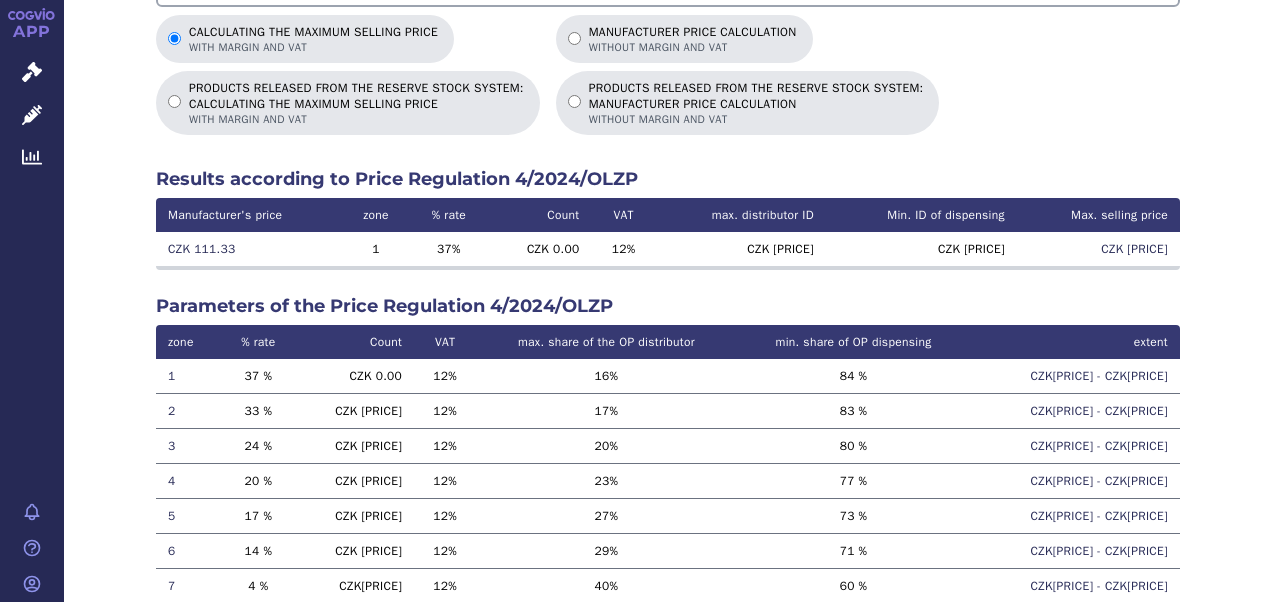 scroll, scrollTop: 400, scrollLeft: 0, axis: vertical 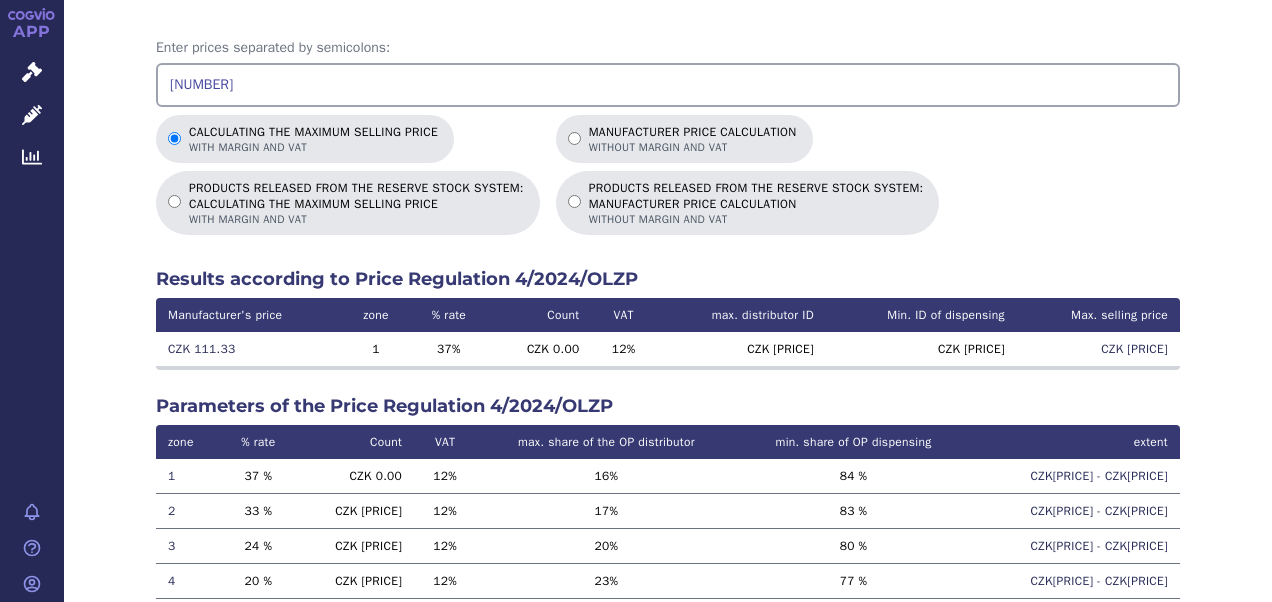 click on "111.33" at bounding box center (668, 85) 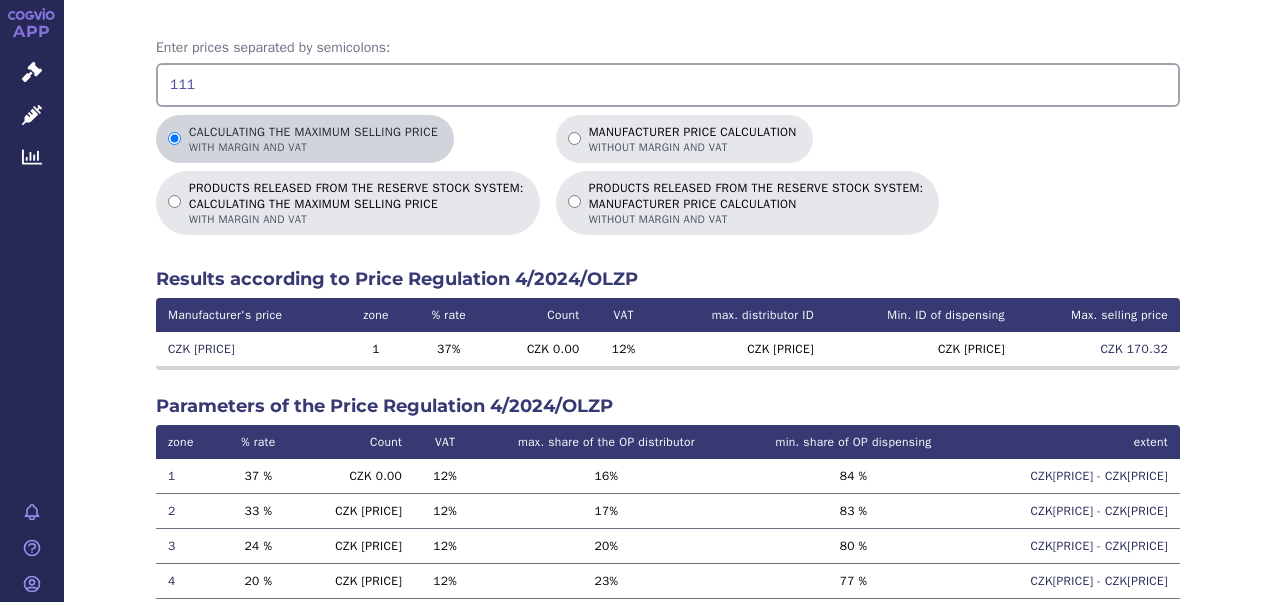 type on "111" 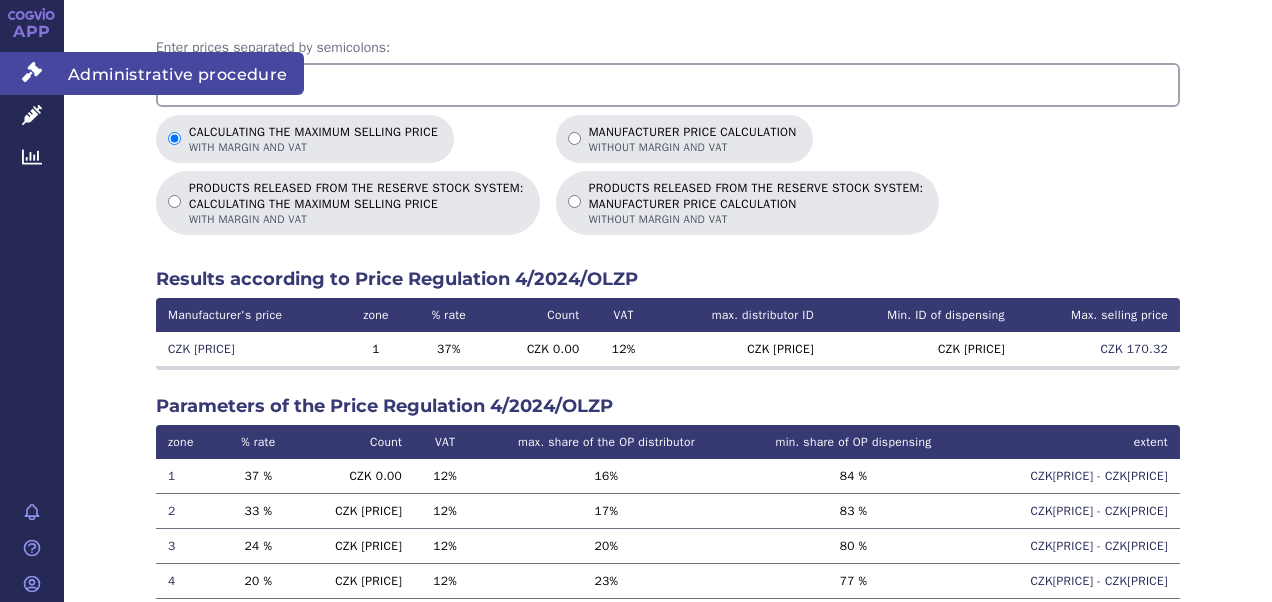 click 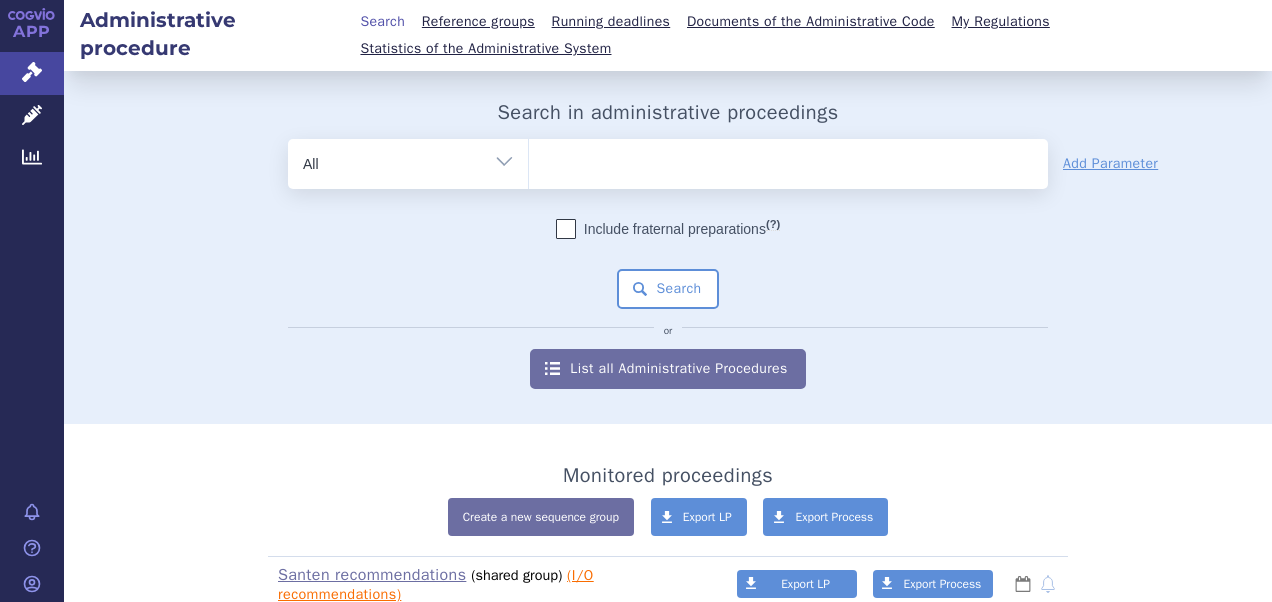 scroll, scrollTop: 0, scrollLeft: 0, axis: both 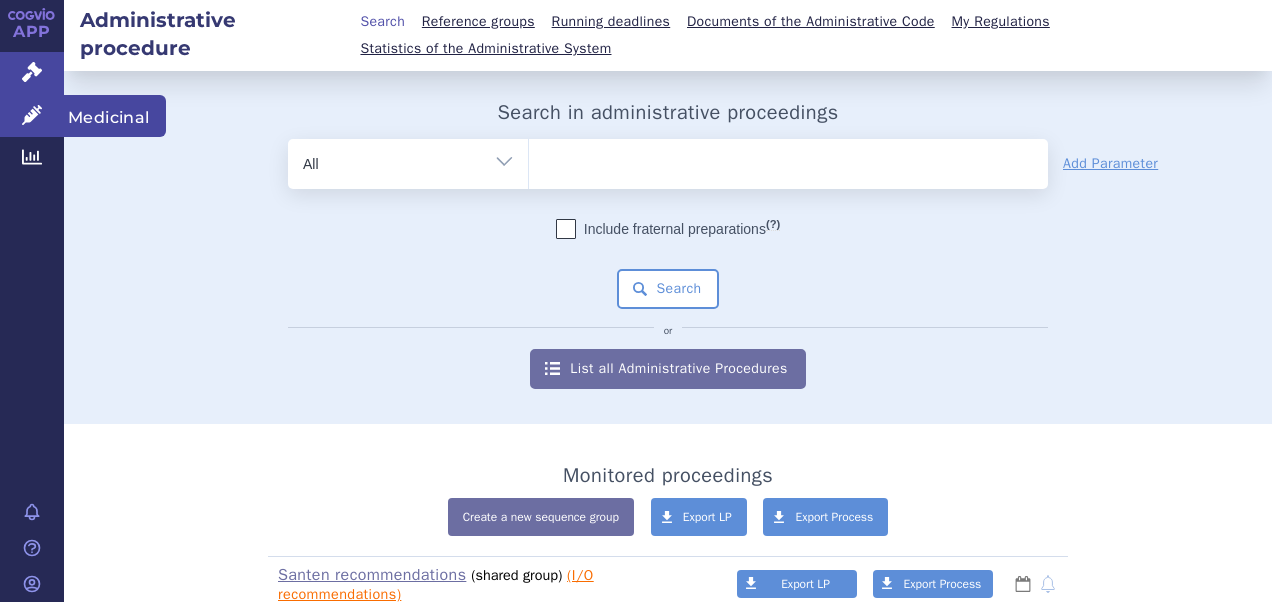 click 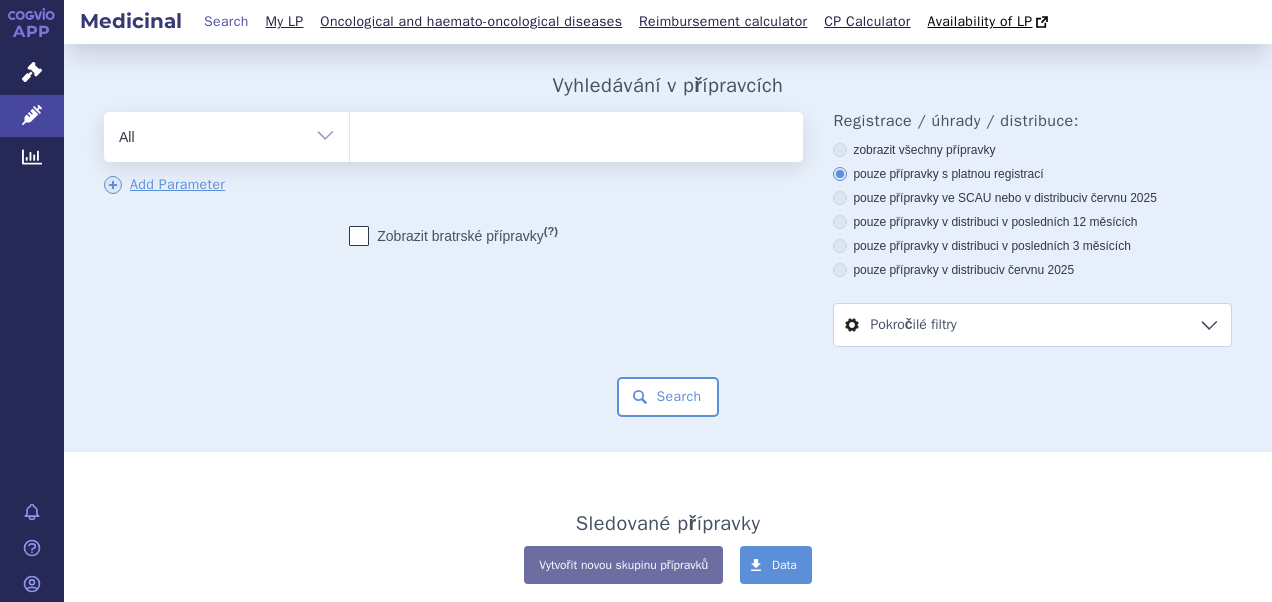 scroll, scrollTop: 0, scrollLeft: 0, axis: both 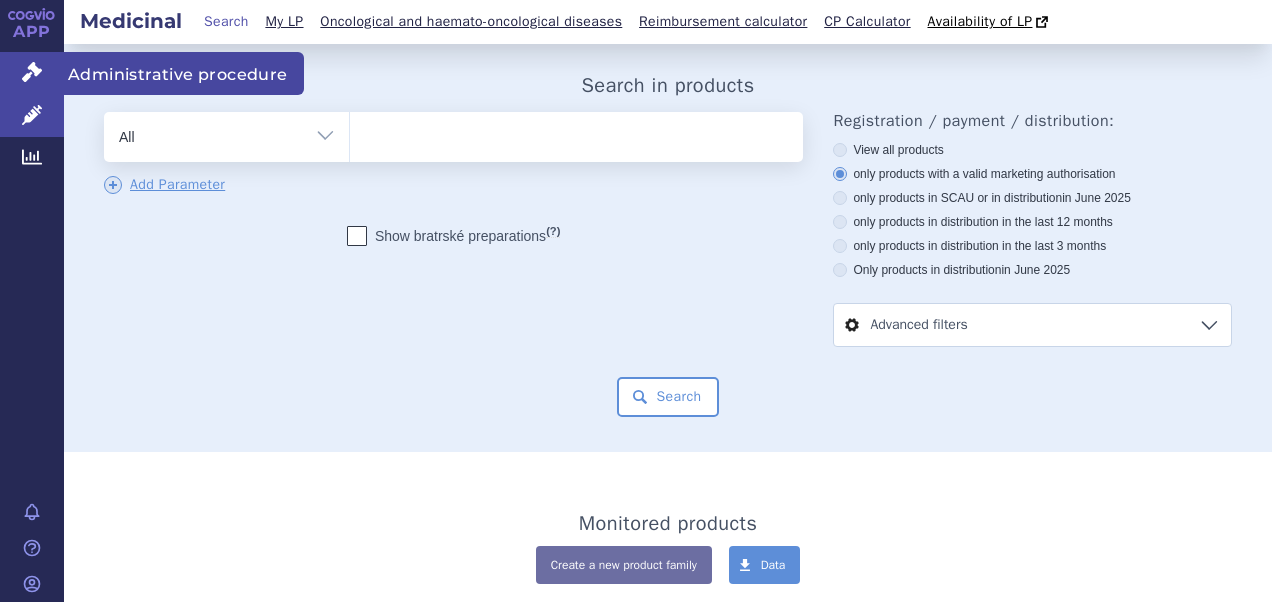 click 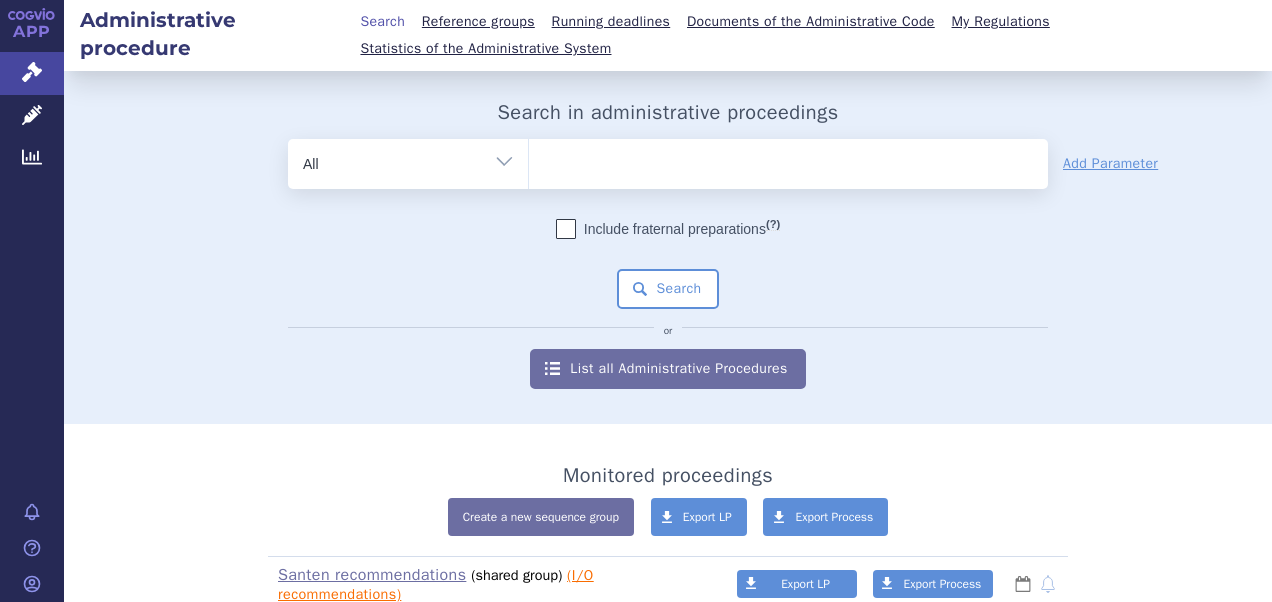 scroll, scrollTop: 0, scrollLeft: 0, axis: both 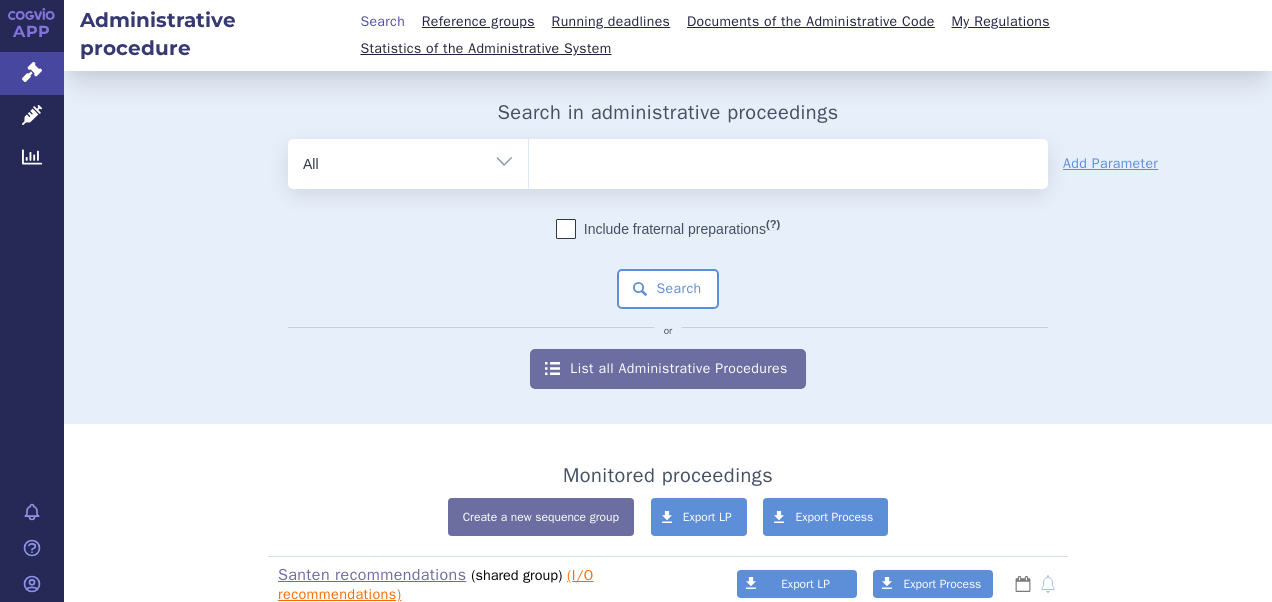 click on "APP" at bounding box center [32, 26] 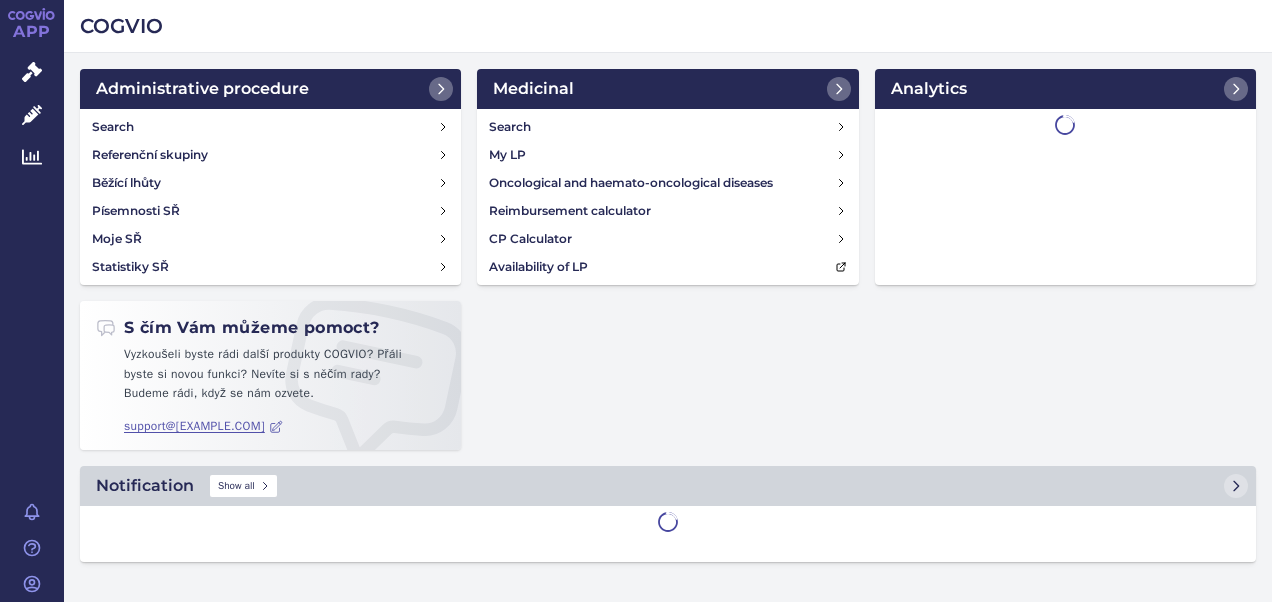 scroll, scrollTop: 0, scrollLeft: 0, axis: both 